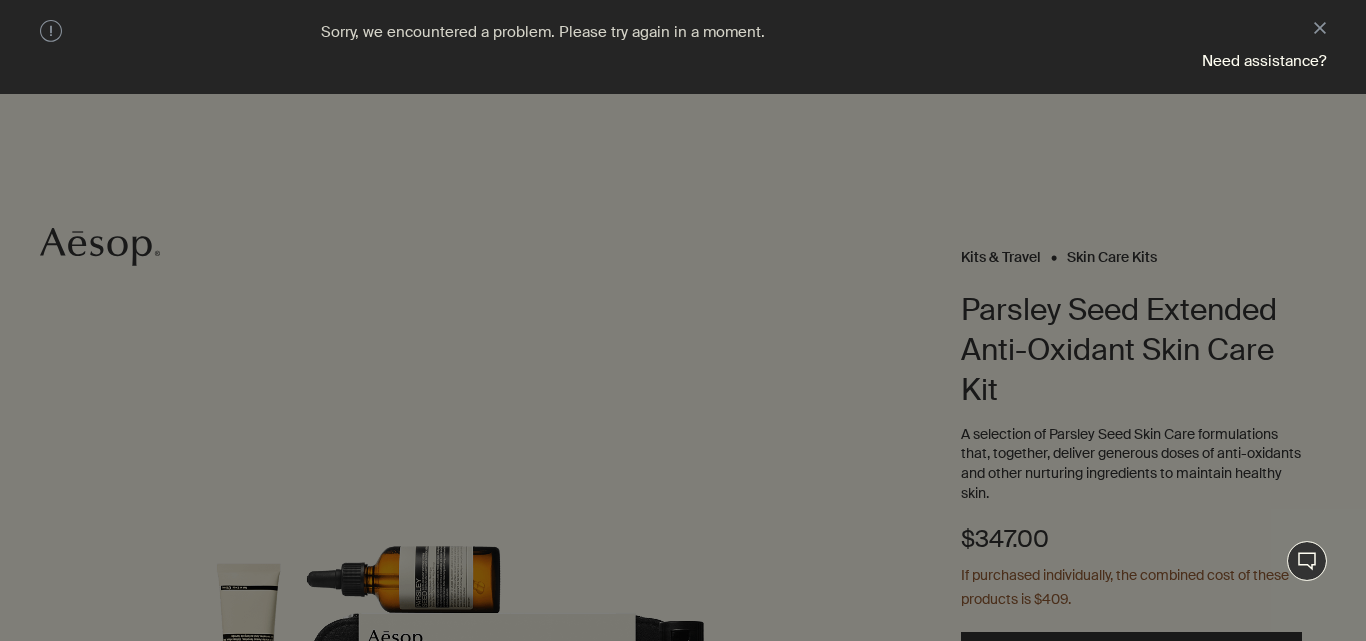 scroll, scrollTop: 0, scrollLeft: 0, axis: both 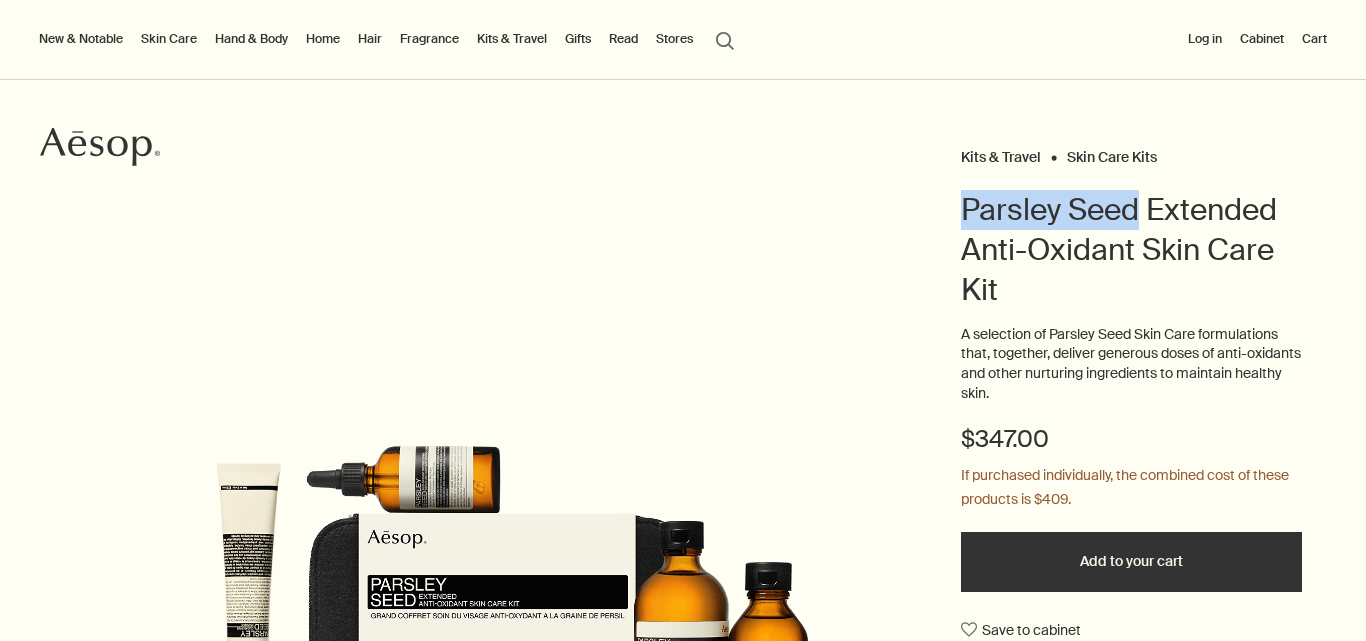 drag, startPoint x: 1131, startPoint y: 213, endPoint x: 939, endPoint y: 215, distance: 192.01042 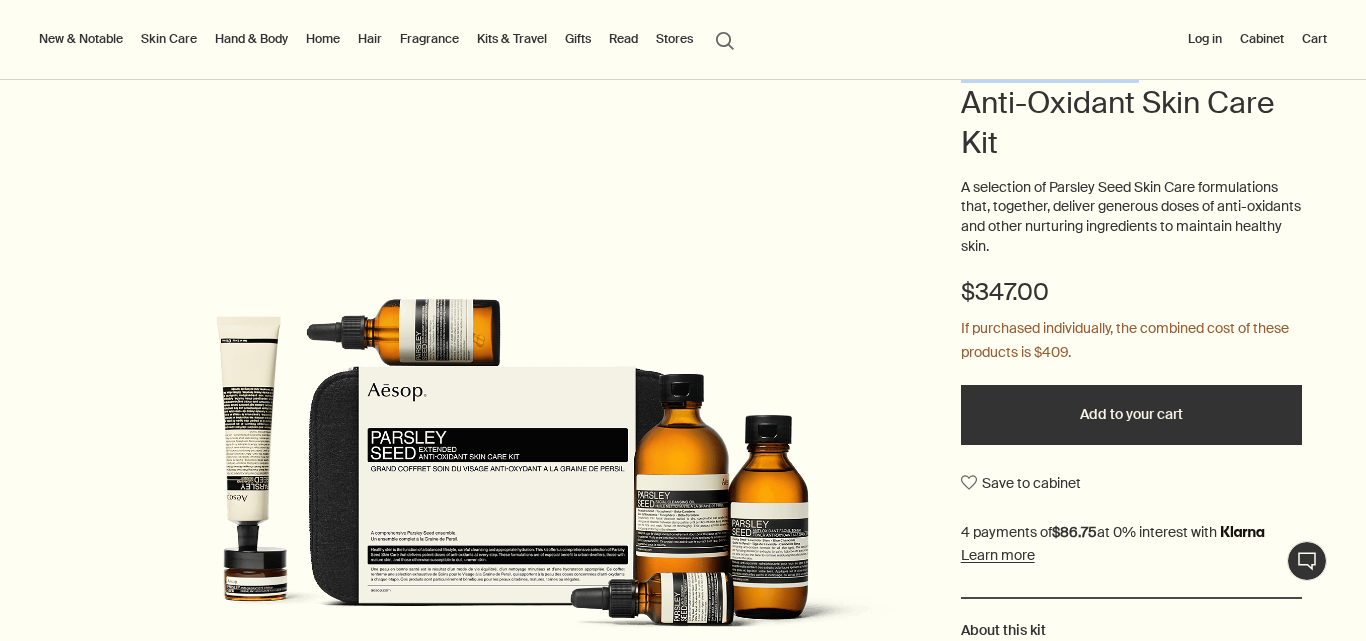 scroll, scrollTop: 400, scrollLeft: 0, axis: vertical 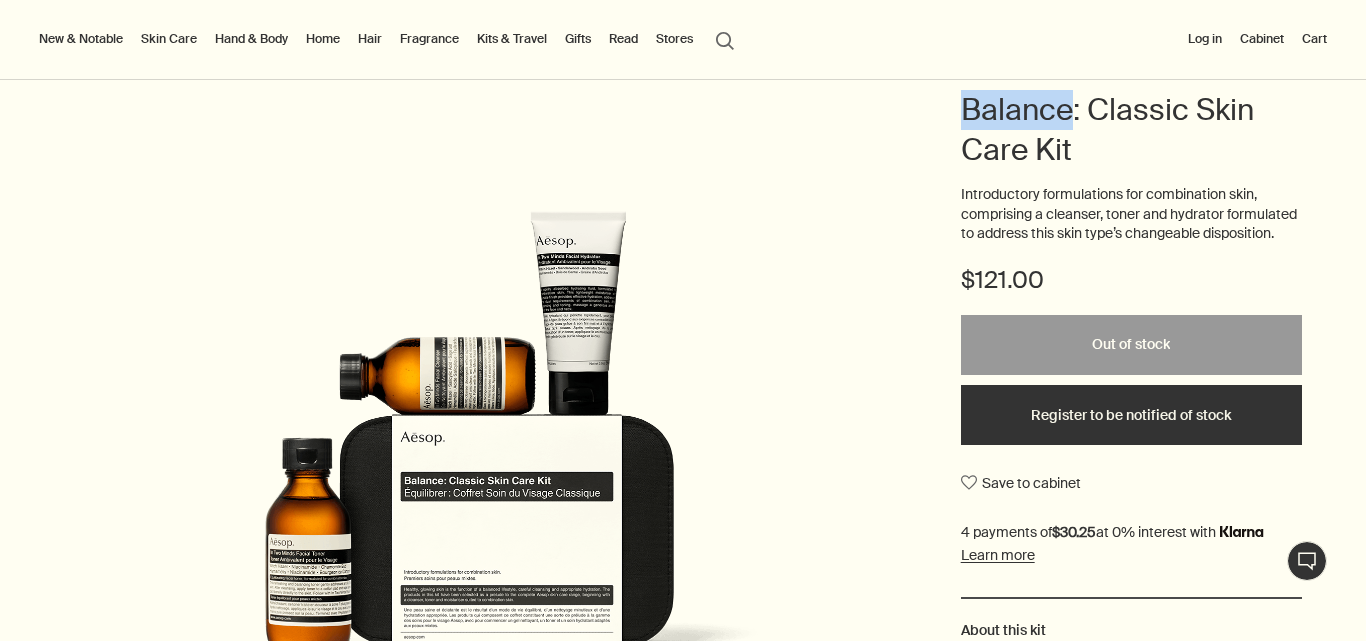 drag, startPoint x: 1065, startPoint y: 112, endPoint x: 958, endPoint y: 113, distance: 107.00467 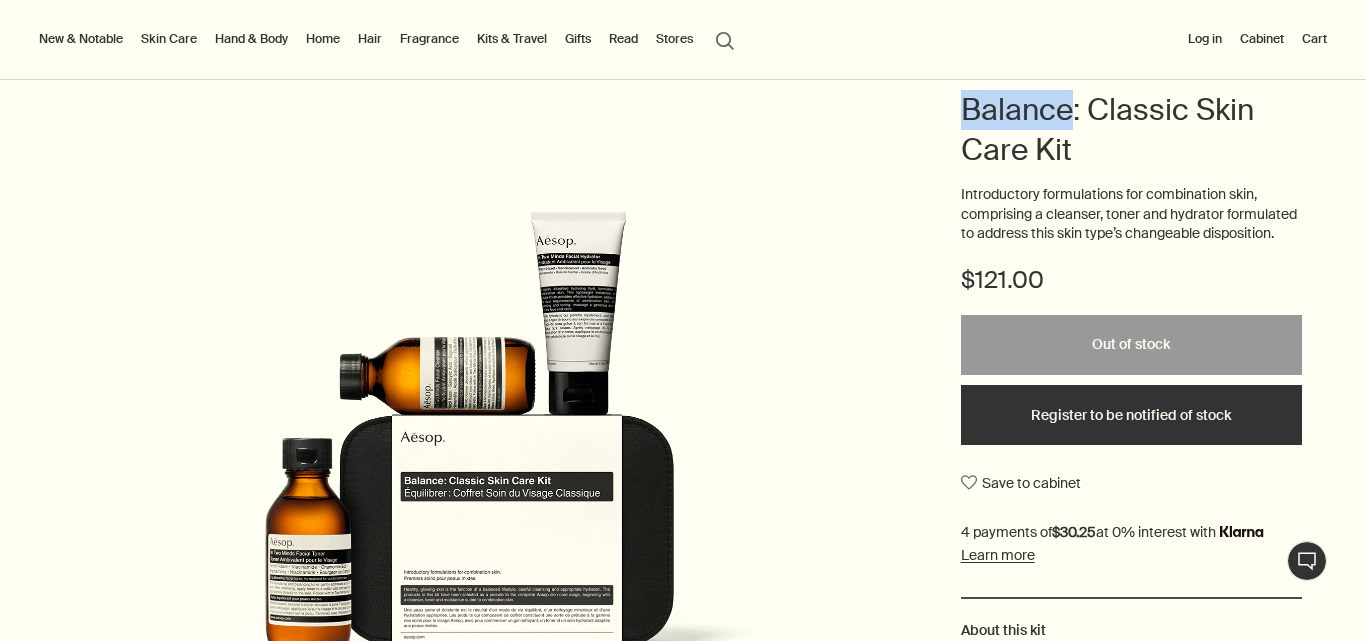 copy on "Balance" 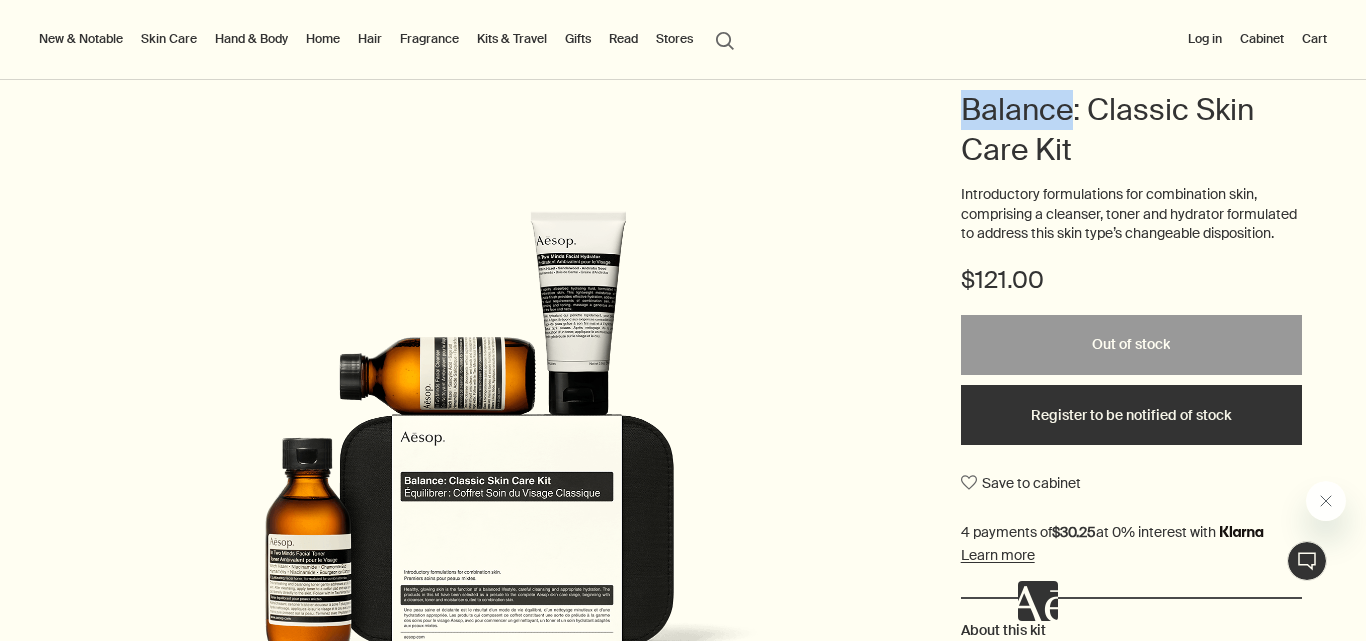 scroll, scrollTop: 0, scrollLeft: 0, axis: both 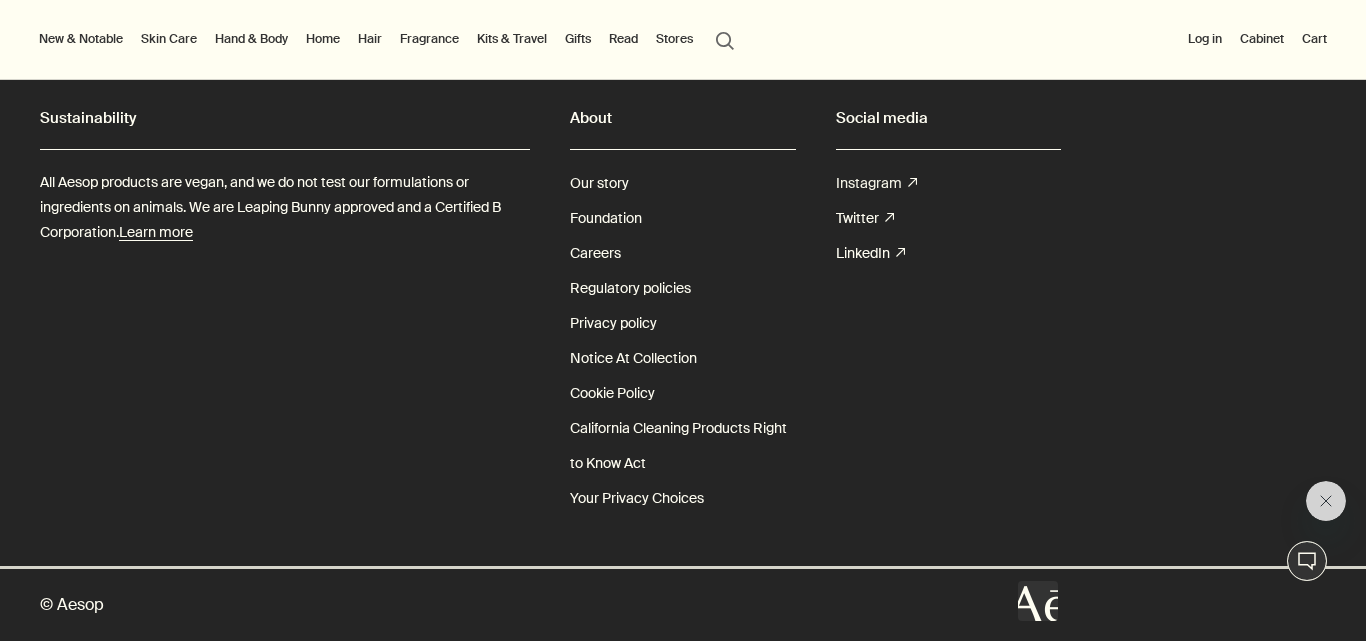 click on "Instagram   rightUpArrow" at bounding box center [876, 183] 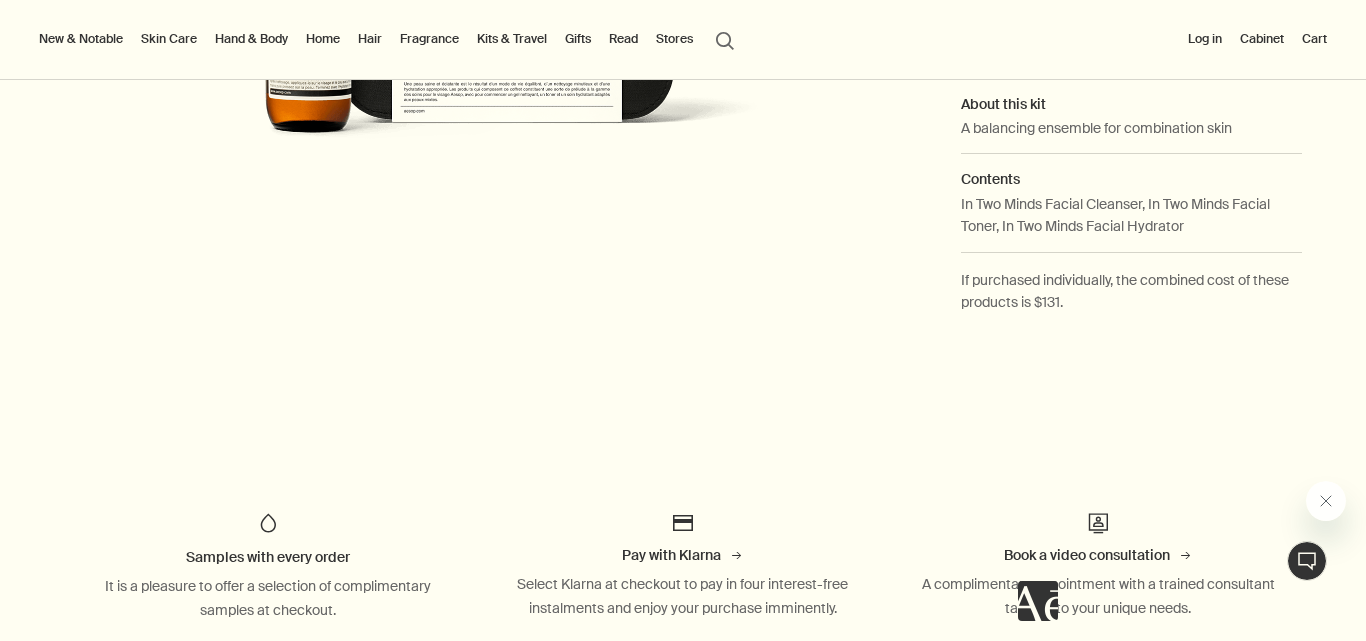 scroll, scrollTop: 509, scrollLeft: 0, axis: vertical 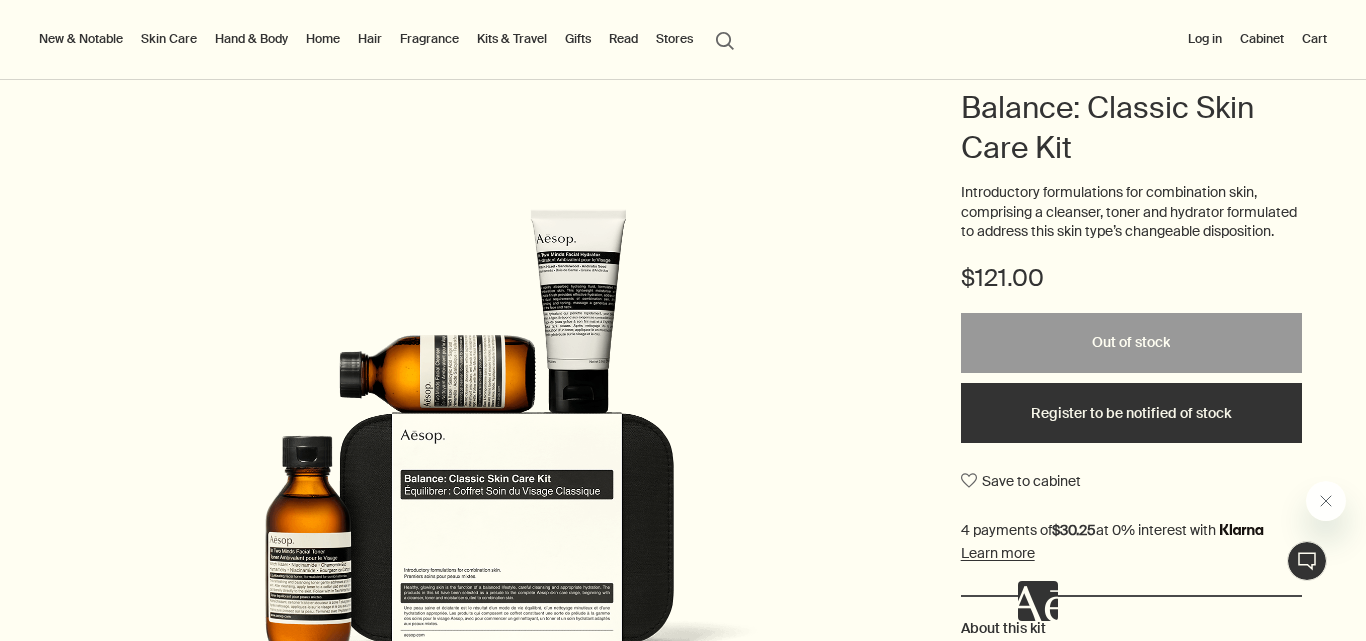 drag, startPoint x: 553, startPoint y: 325, endPoint x: 560, endPoint y: 339, distance: 15.652476 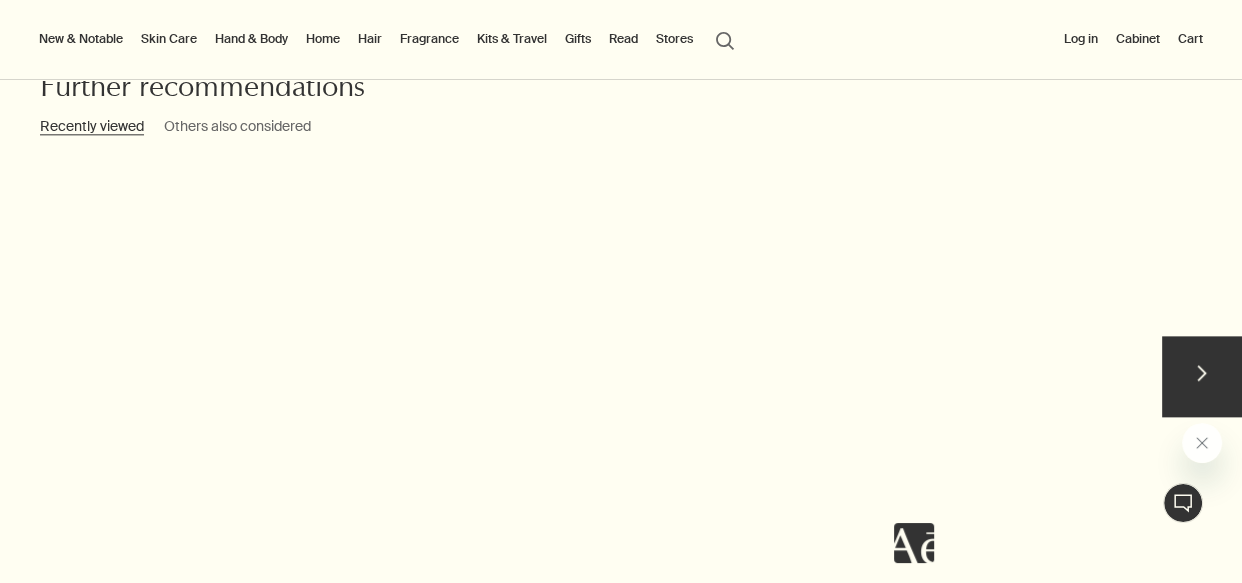 scroll, scrollTop: 1700, scrollLeft: 0, axis: vertical 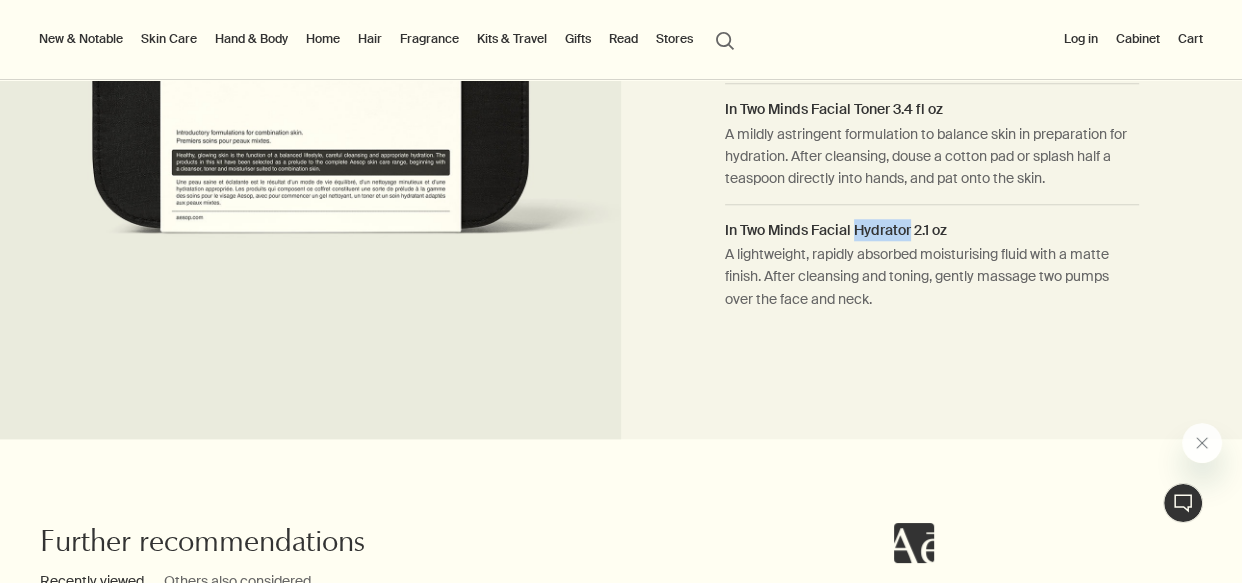 drag, startPoint x: 900, startPoint y: 253, endPoint x: 849, endPoint y: 250, distance: 51.088158 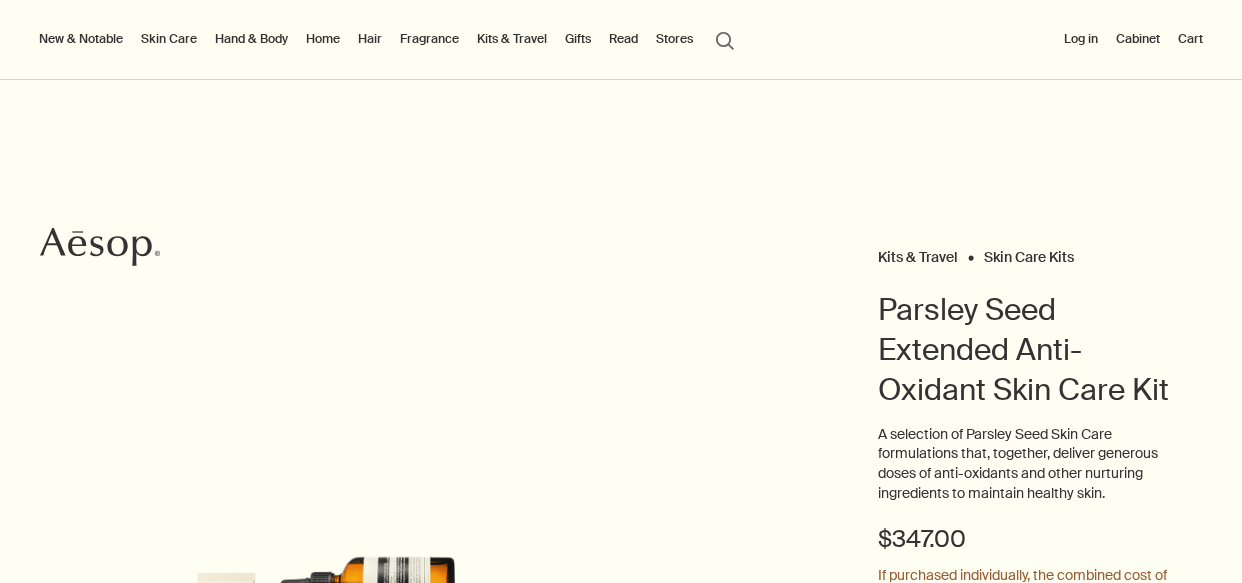 scroll, scrollTop: 0, scrollLeft: 0, axis: both 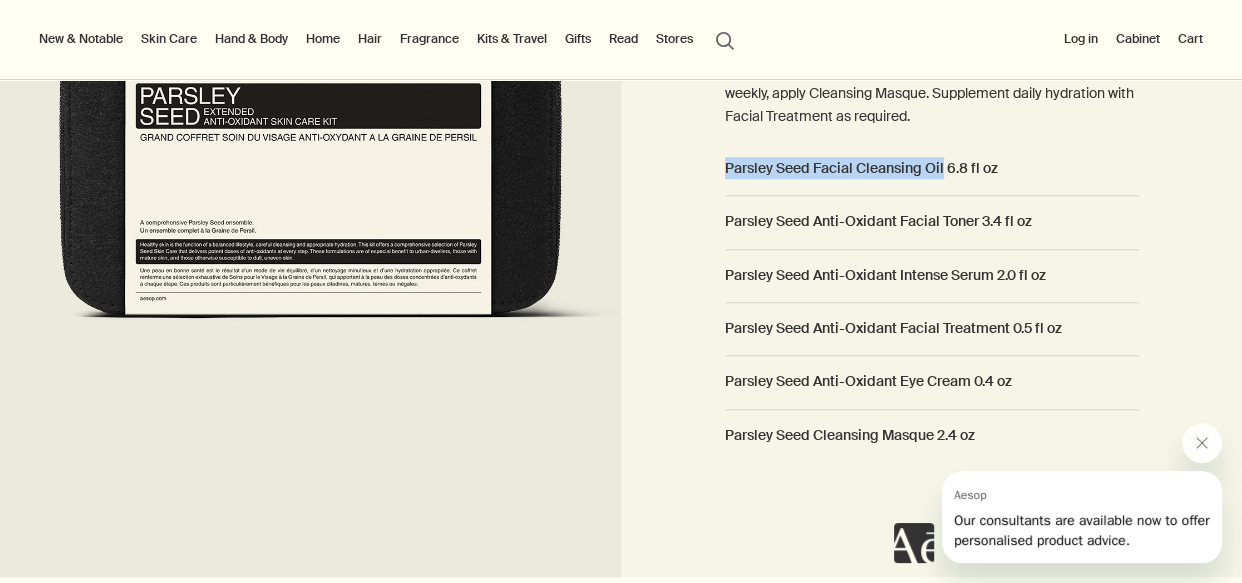 drag, startPoint x: 933, startPoint y: 166, endPoint x: 719, endPoint y: 175, distance: 214.18916 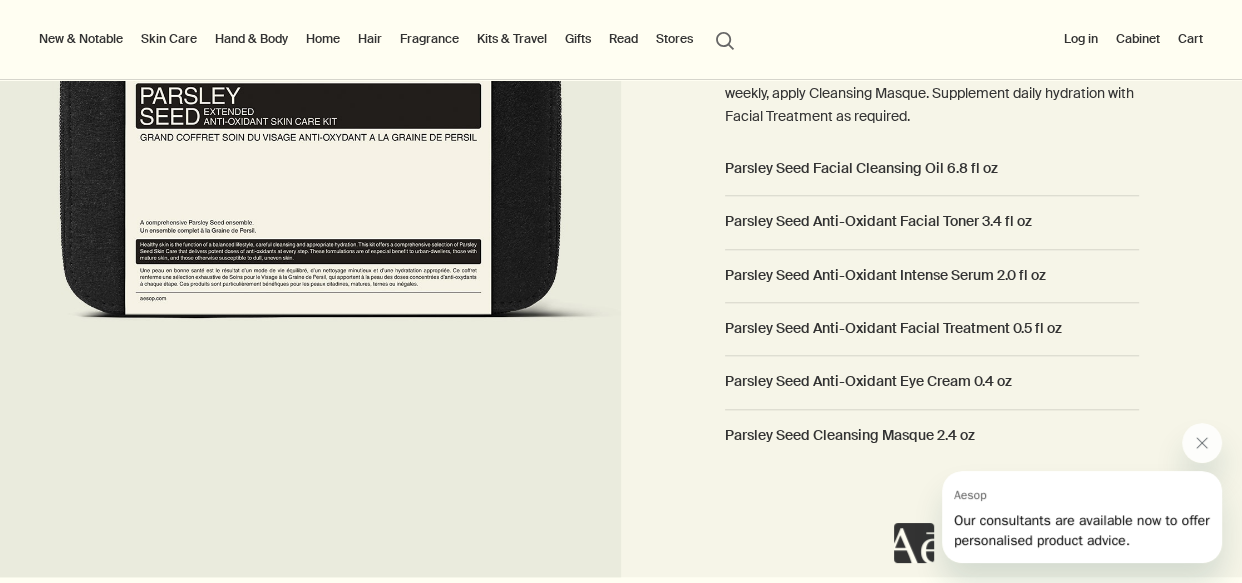 click on "Parsley Seed Anti-Oxidant Facial Toner 3.4 fl oz" at bounding box center [932, 168] 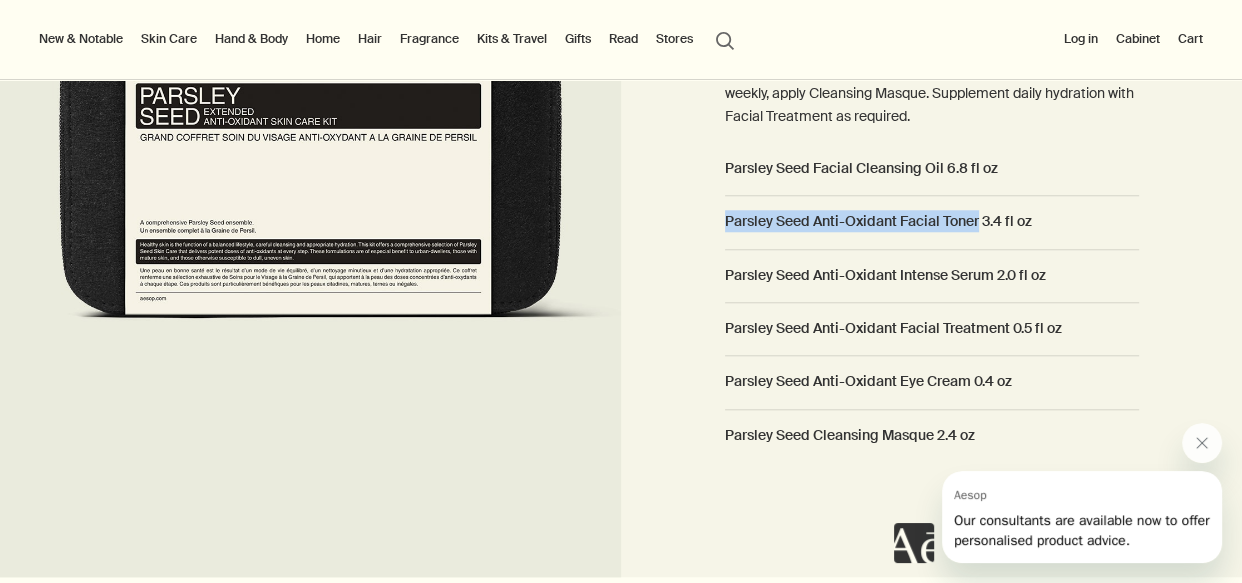 drag, startPoint x: 968, startPoint y: 220, endPoint x: 709, endPoint y: 219, distance: 259.00192 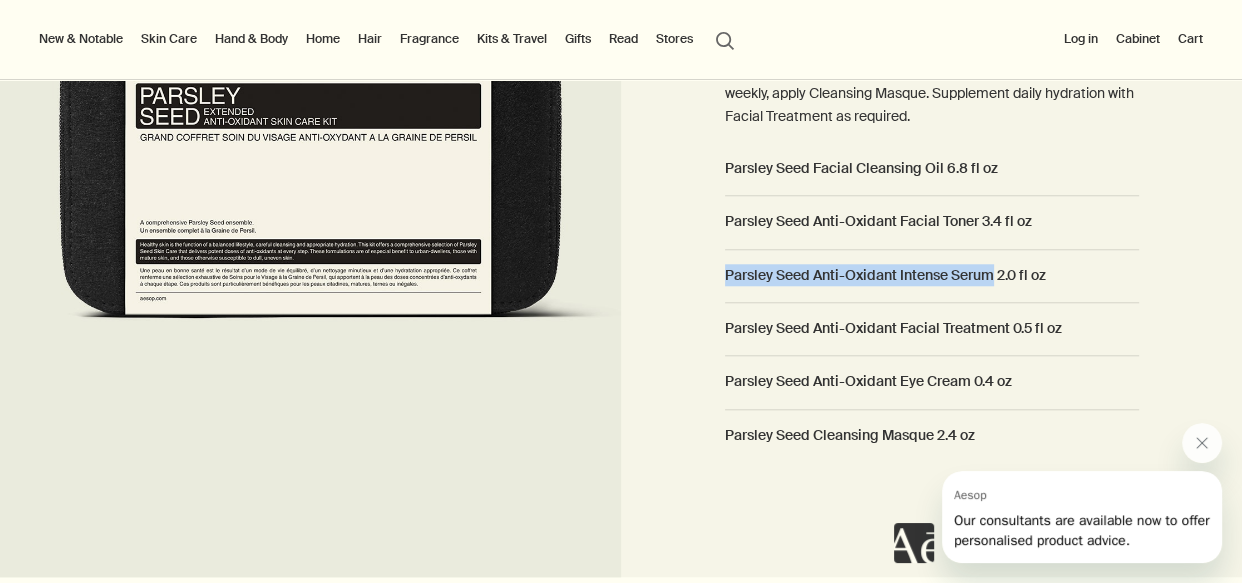 drag, startPoint x: 986, startPoint y: 270, endPoint x: 714, endPoint y: 273, distance: 272.01654 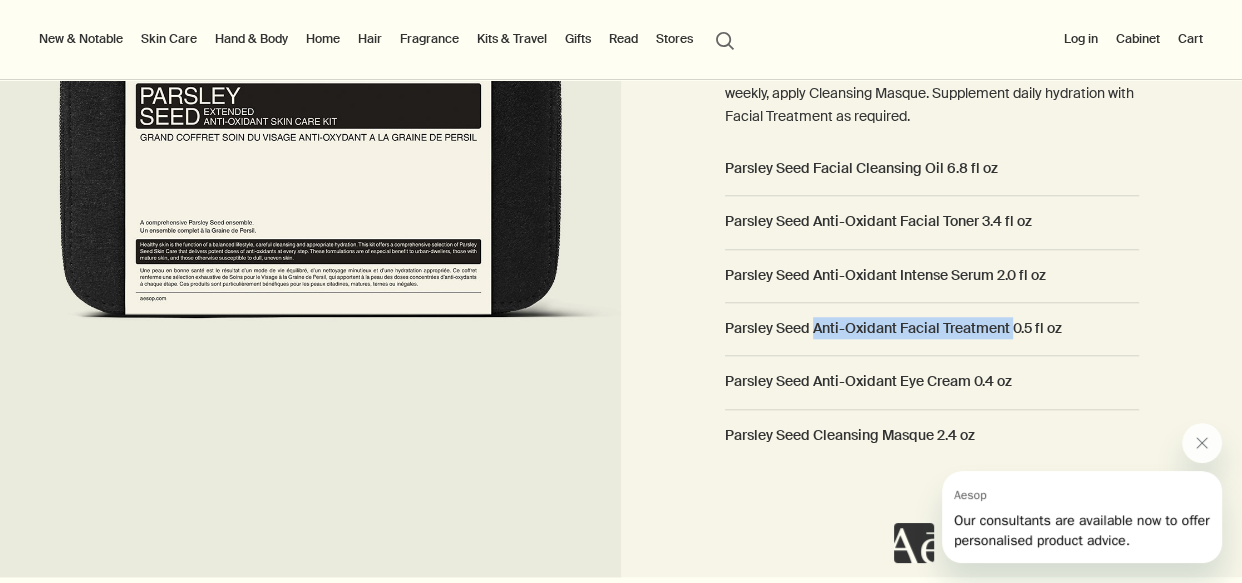 drag, startPoint x: 1001, startPoint y: 327, endPoint x: 807, endPoint y: 336, distance: 194.20865 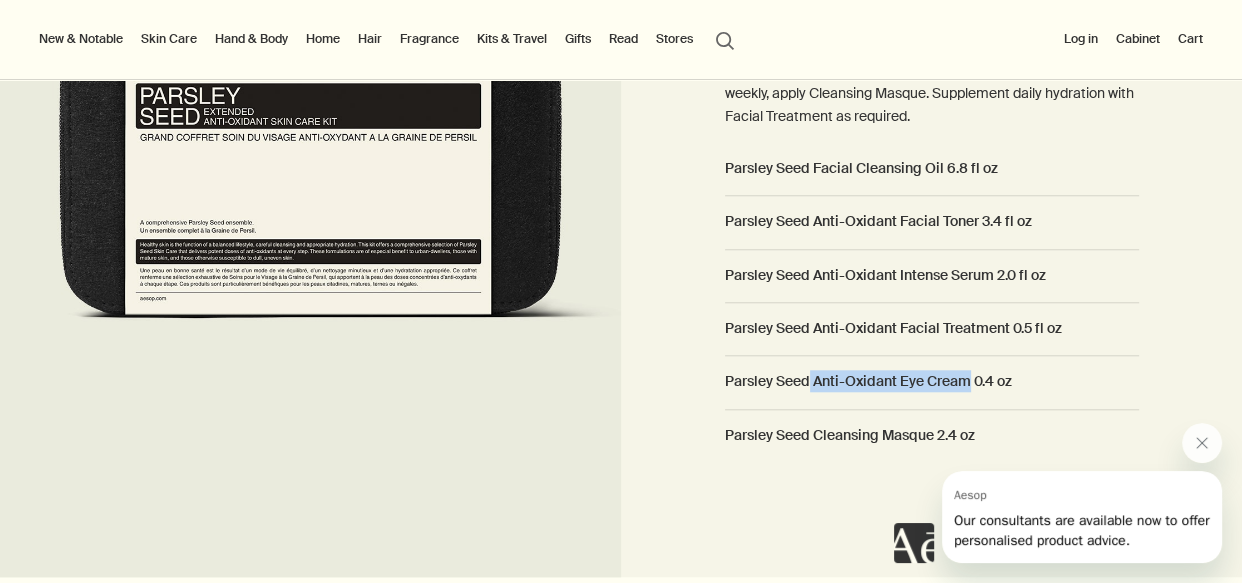 drag, startPoint x: 962, startPoint y: 384, endPoint x: 799, endPoint y: 389, distance: 163.07668 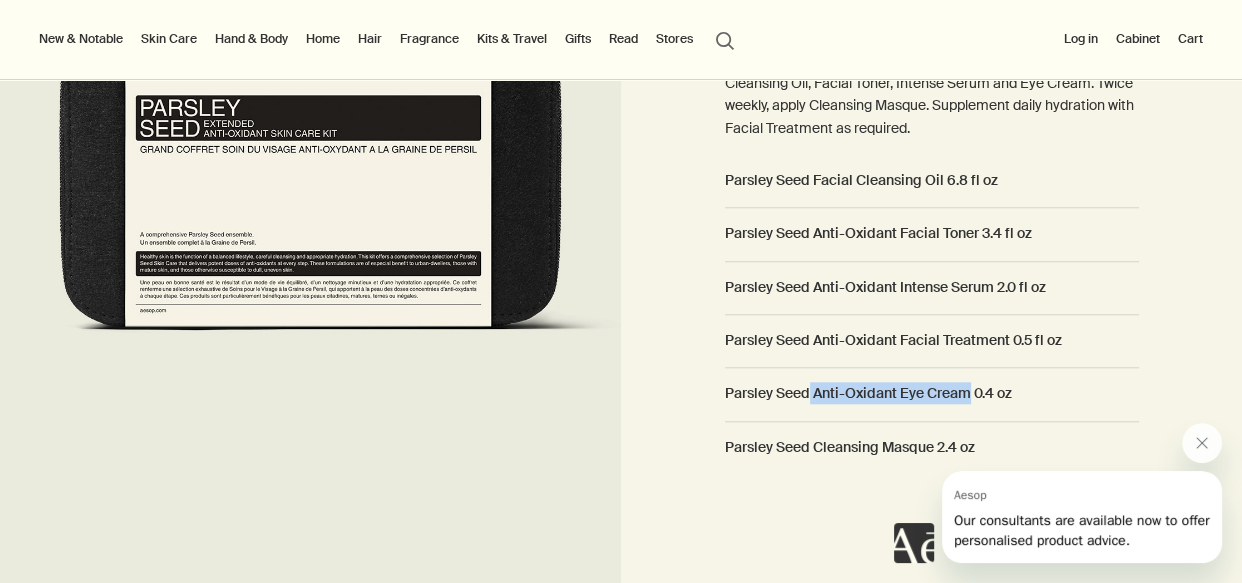 scroll, scrollTop: 1796, scrollLeft: 0, axis: vertical 